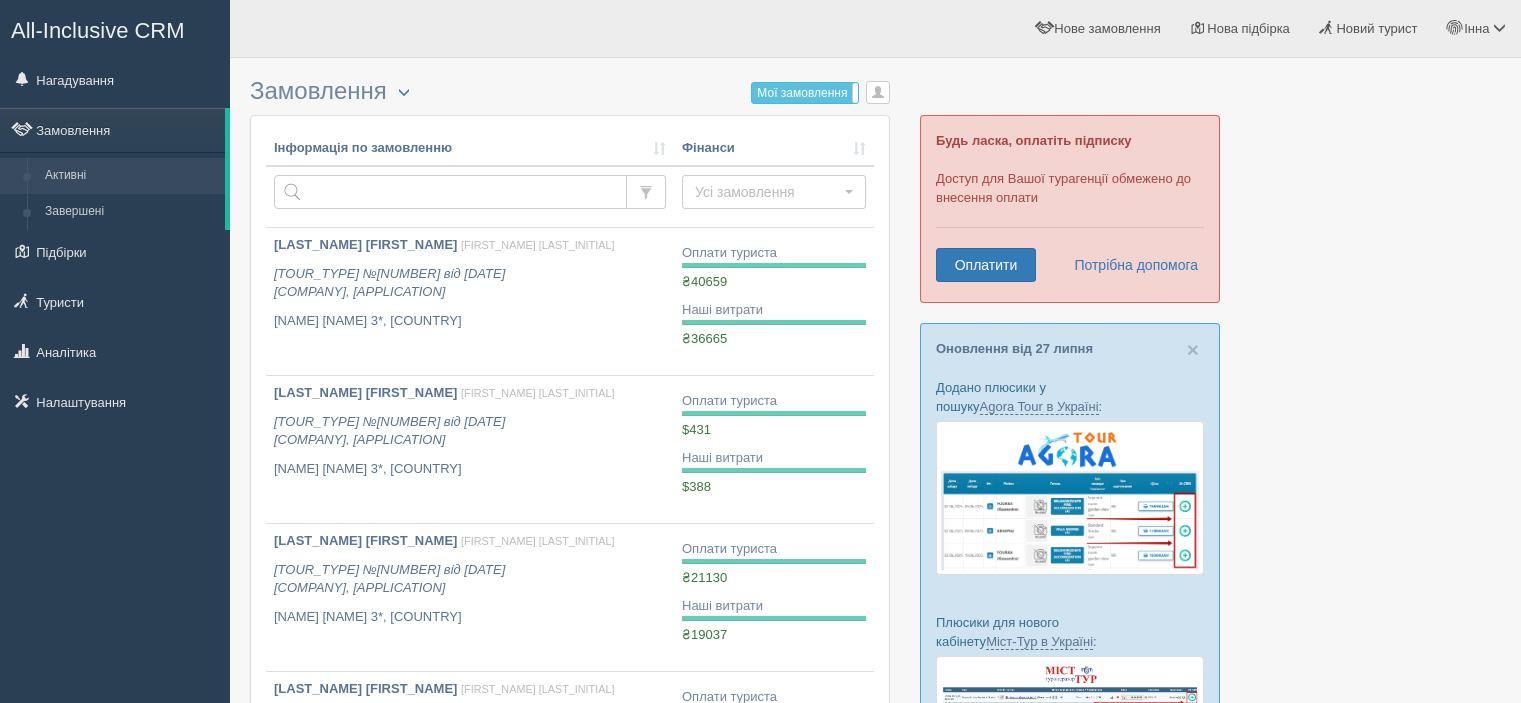 scroll, scrollTop: 700, scrollLeft: 0, axis: vertical 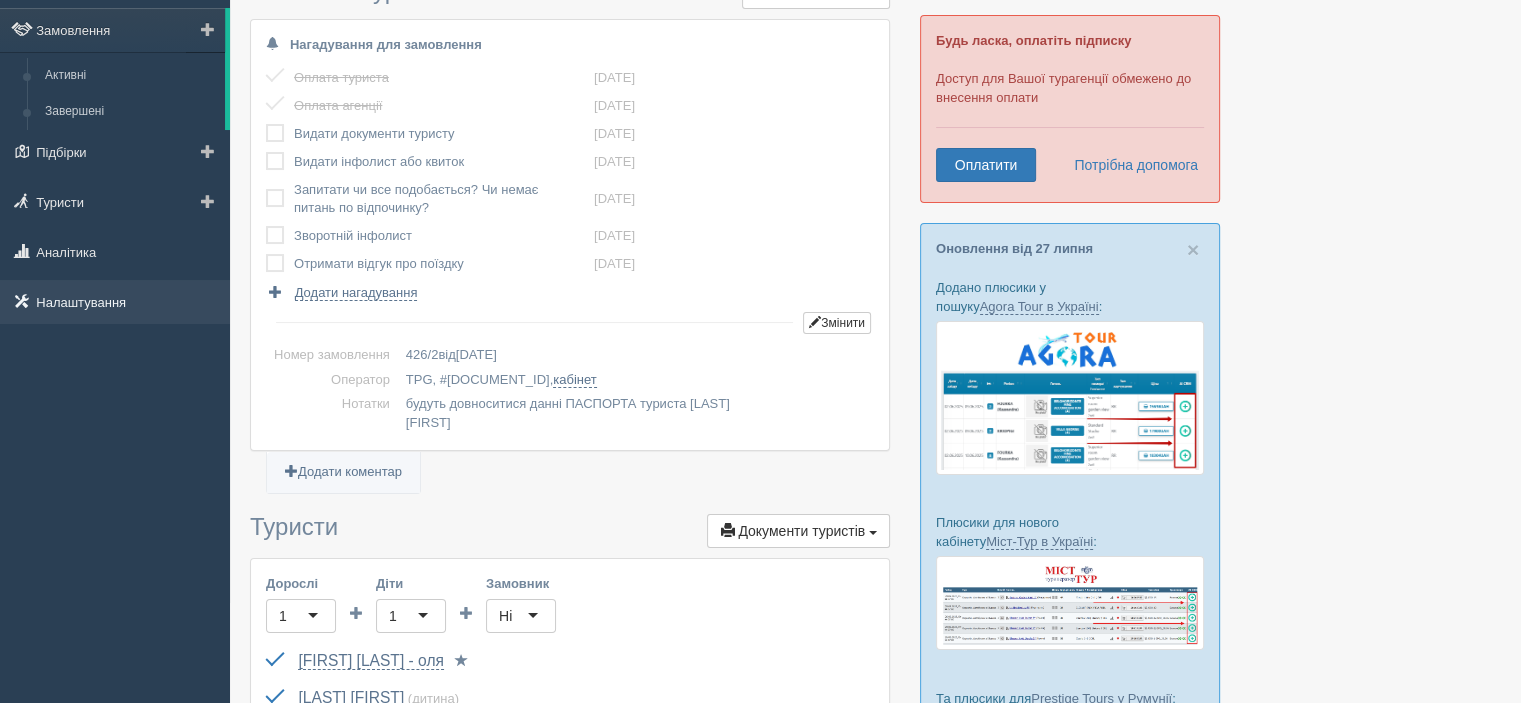 click on "Налаштування" at bounding box center (115, 302) 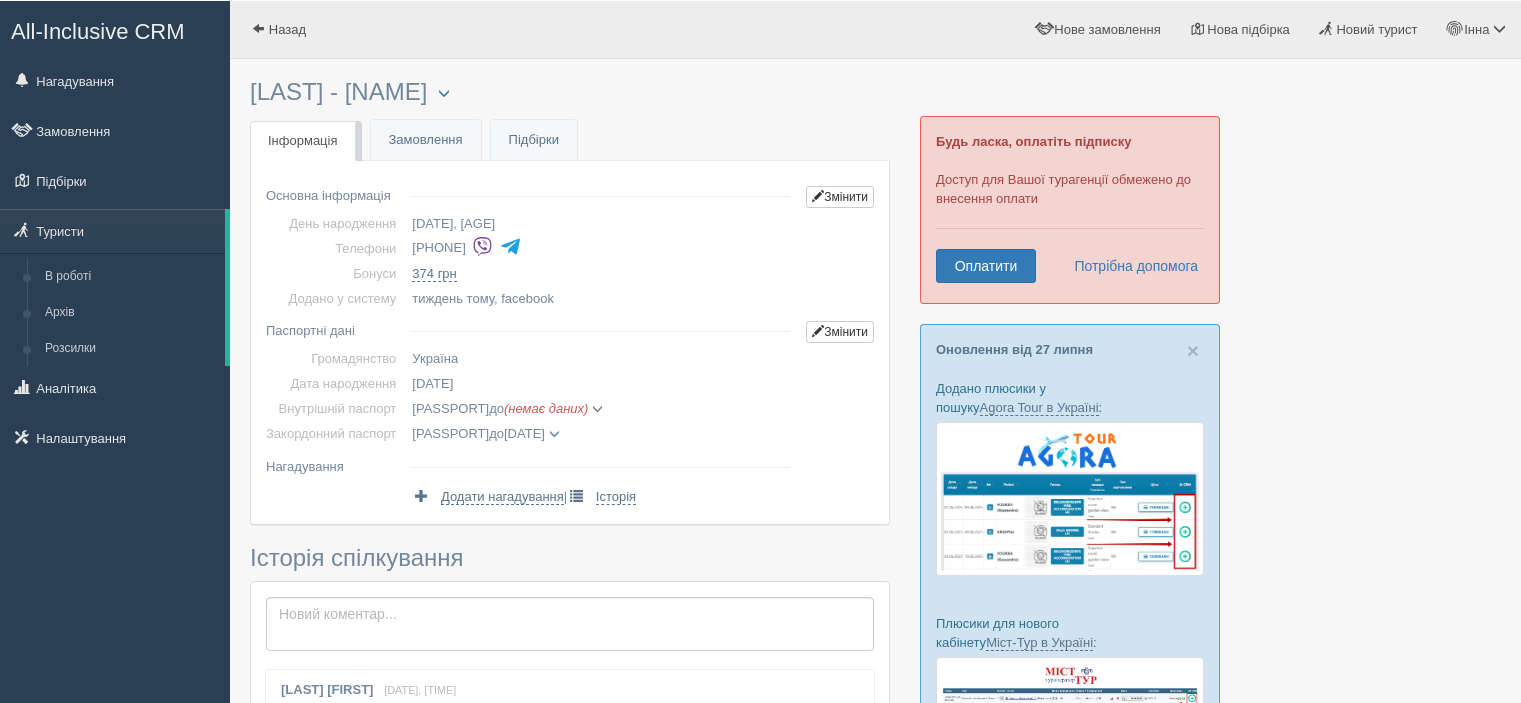 scroll, scrollTop: 0, scrollLeft: 0, axis: both 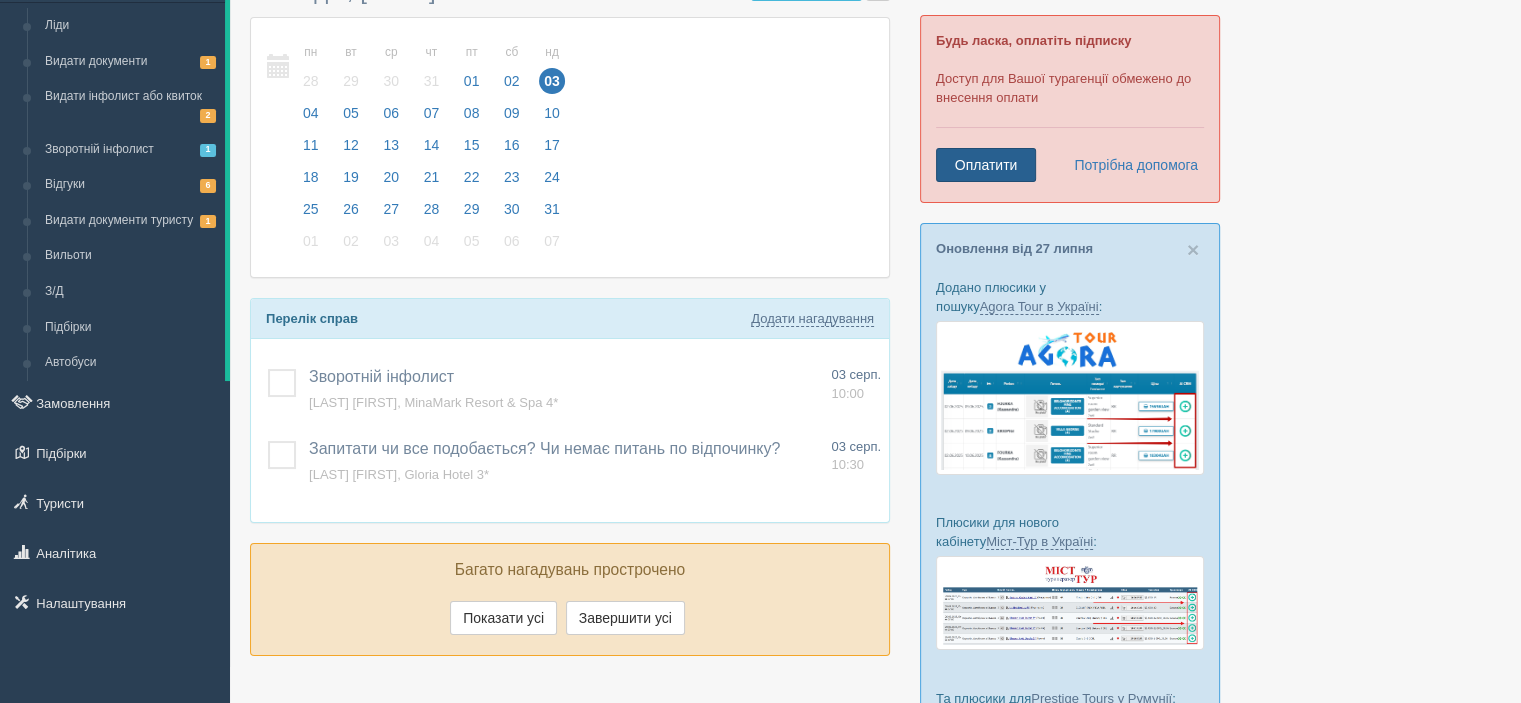 click on "Оплатити" at bounding box center [986, 165] 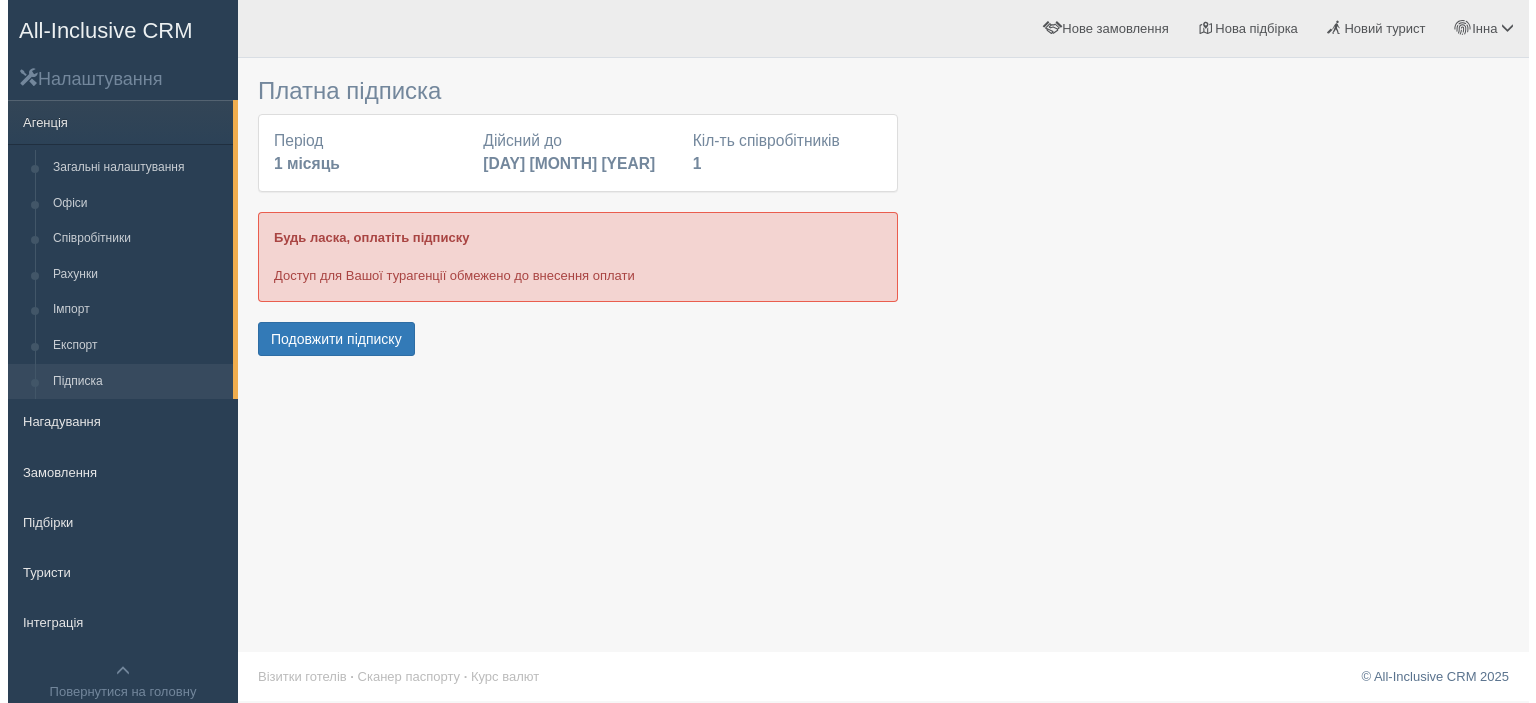 scroll, scrollTop: 0, scrollLeft: 0, axis: both 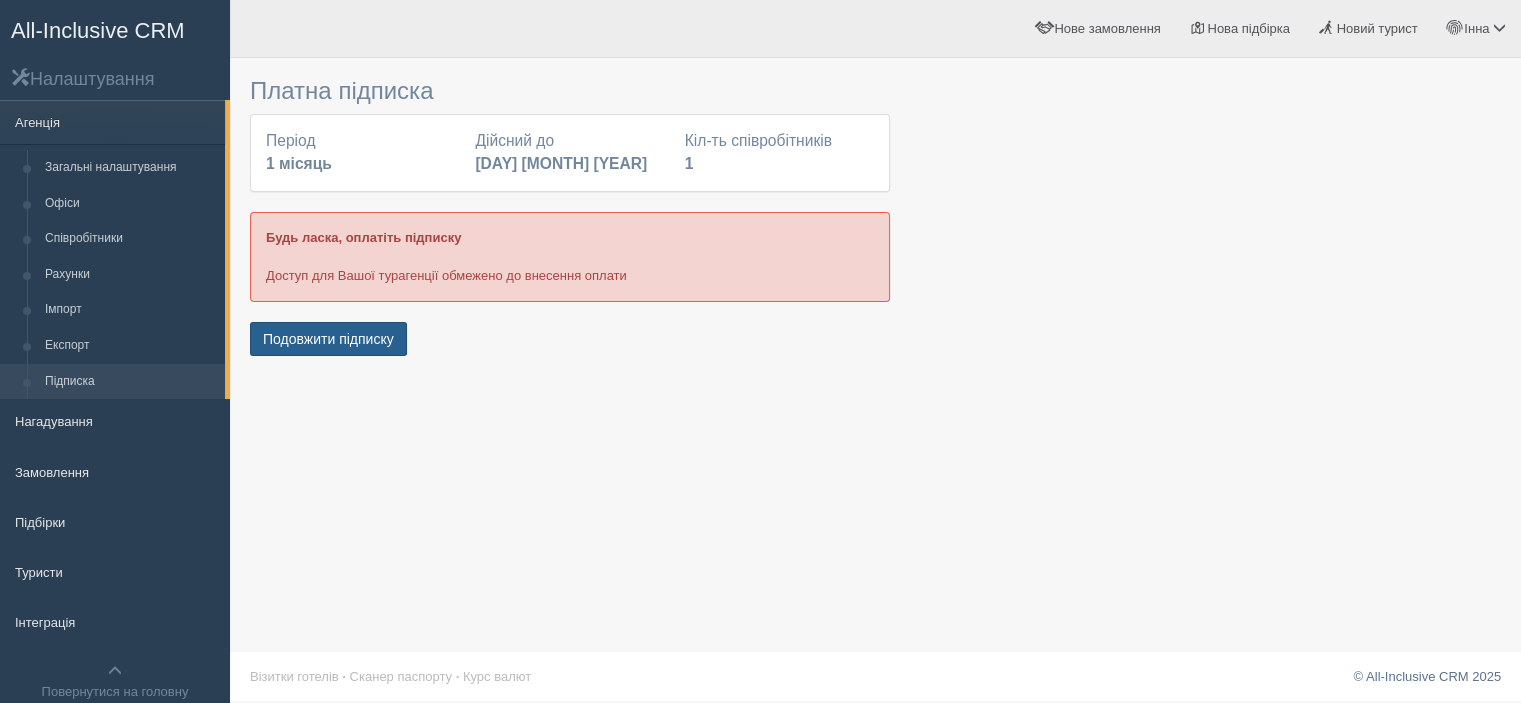 click on "Подовжити підписку" at bounding box center (328, 339) 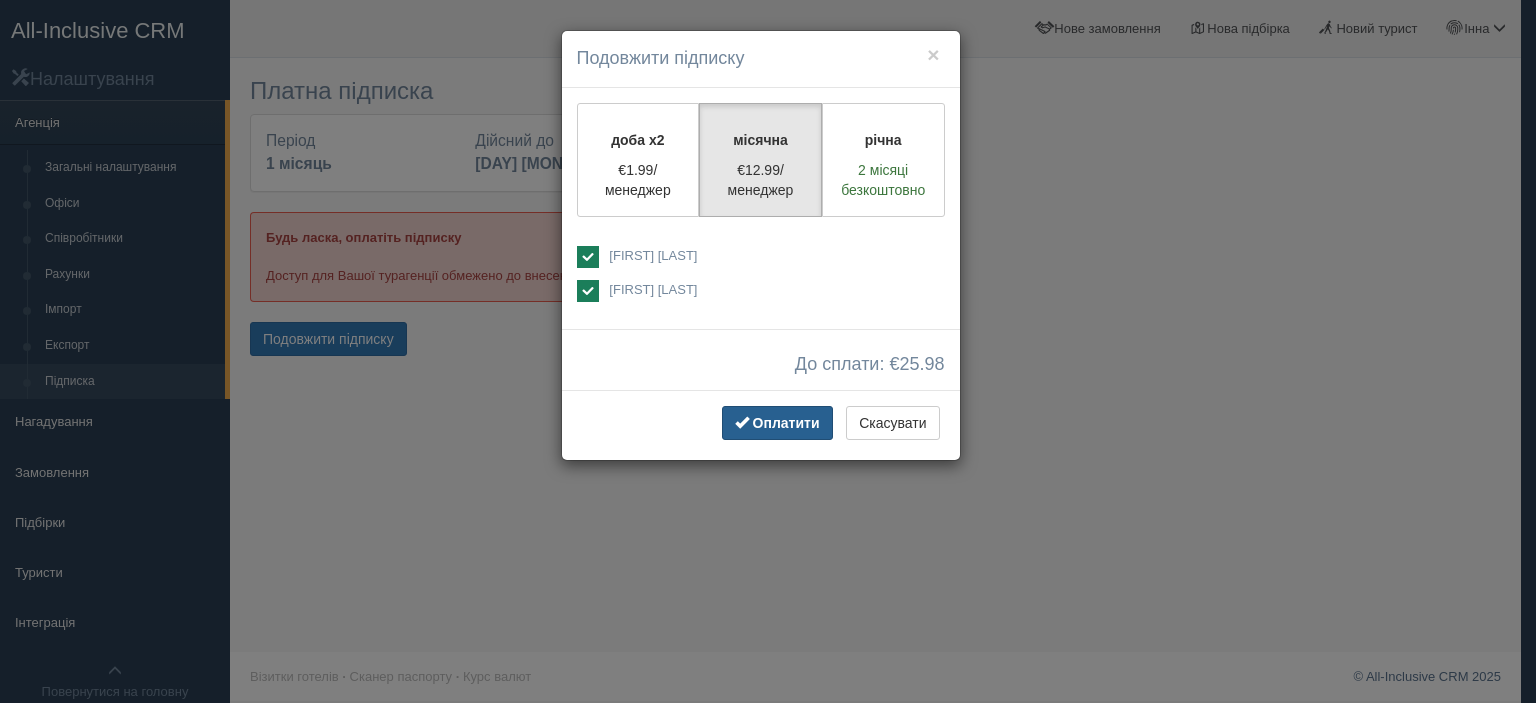 click on "Оплатити" at bounding box center (777, 423) 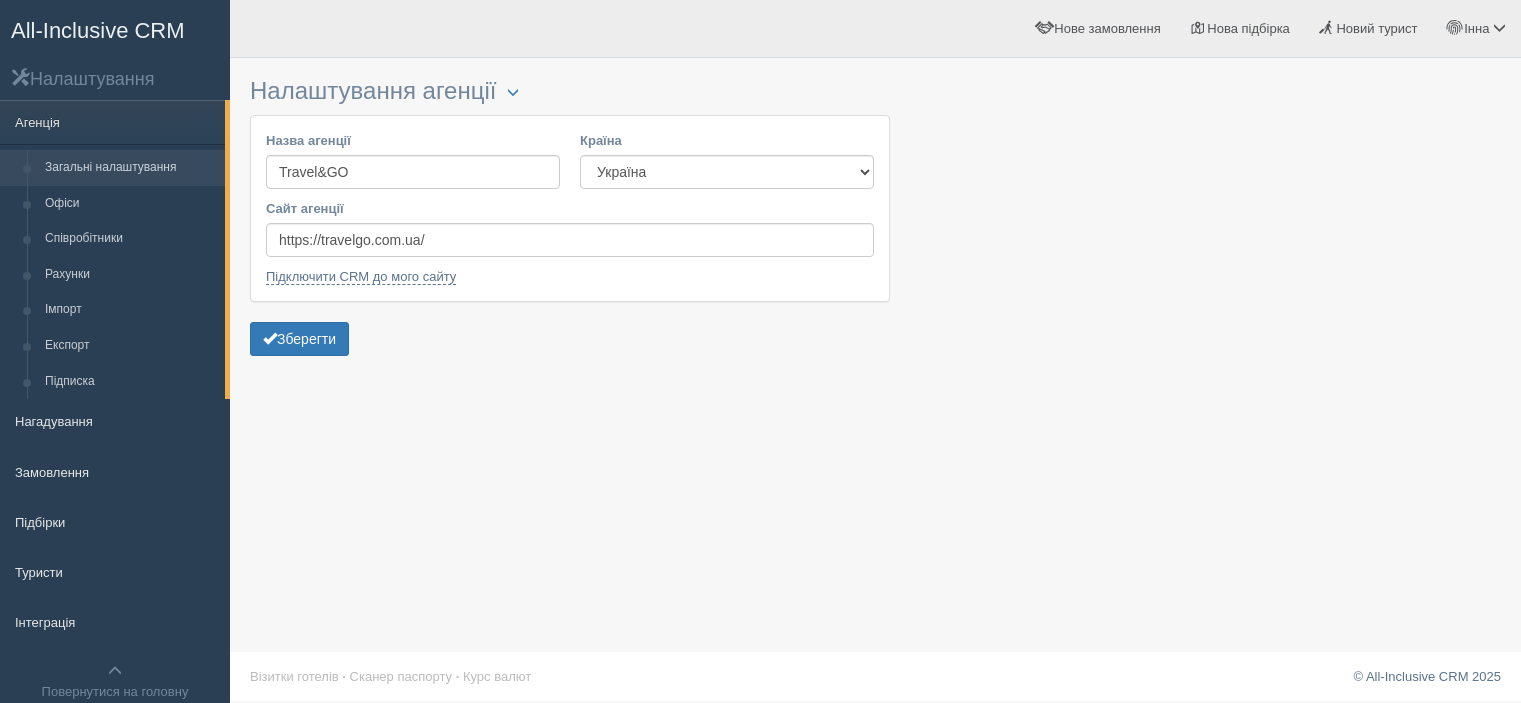 scroll, scrollTop: 0, scrollLeft: 0, axis: both 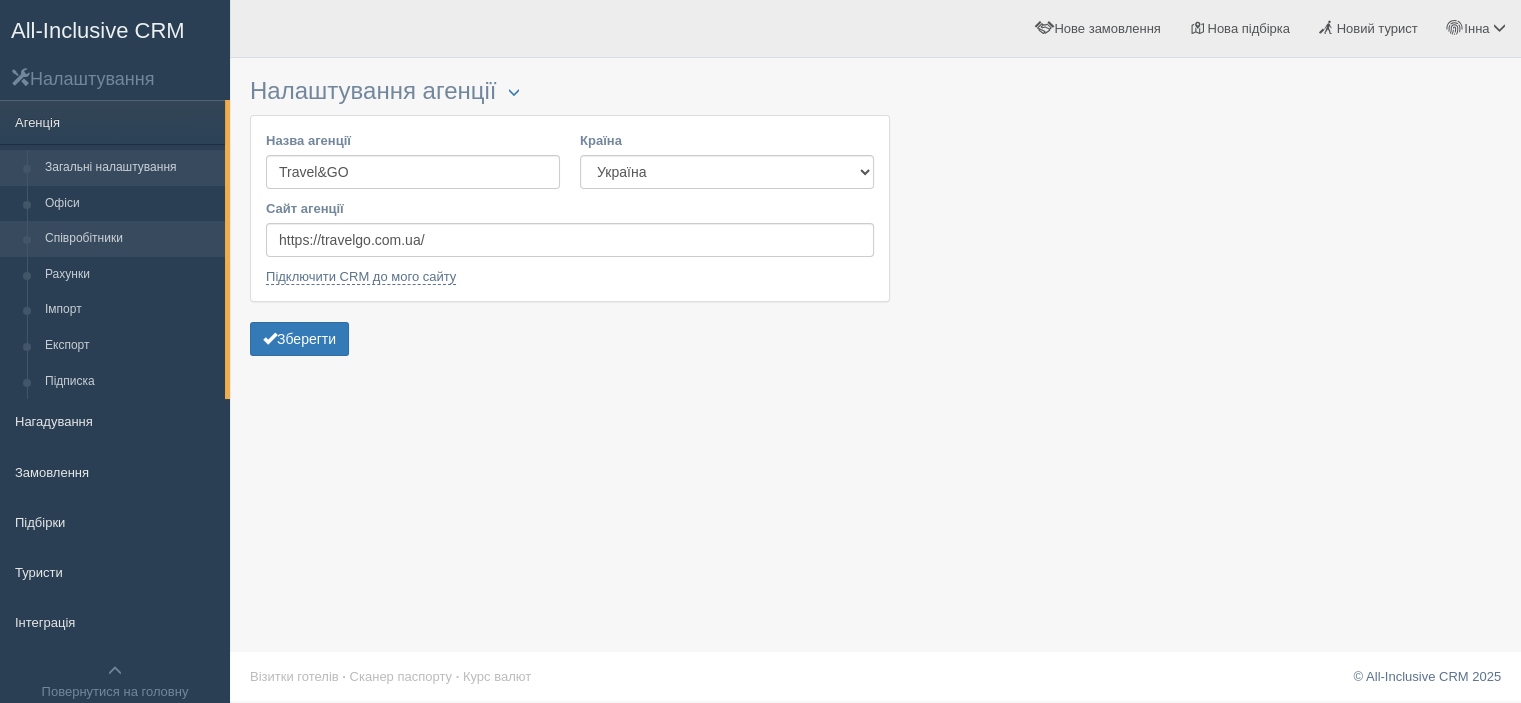 click on "Співробітники" at bounding box center [130, 239] 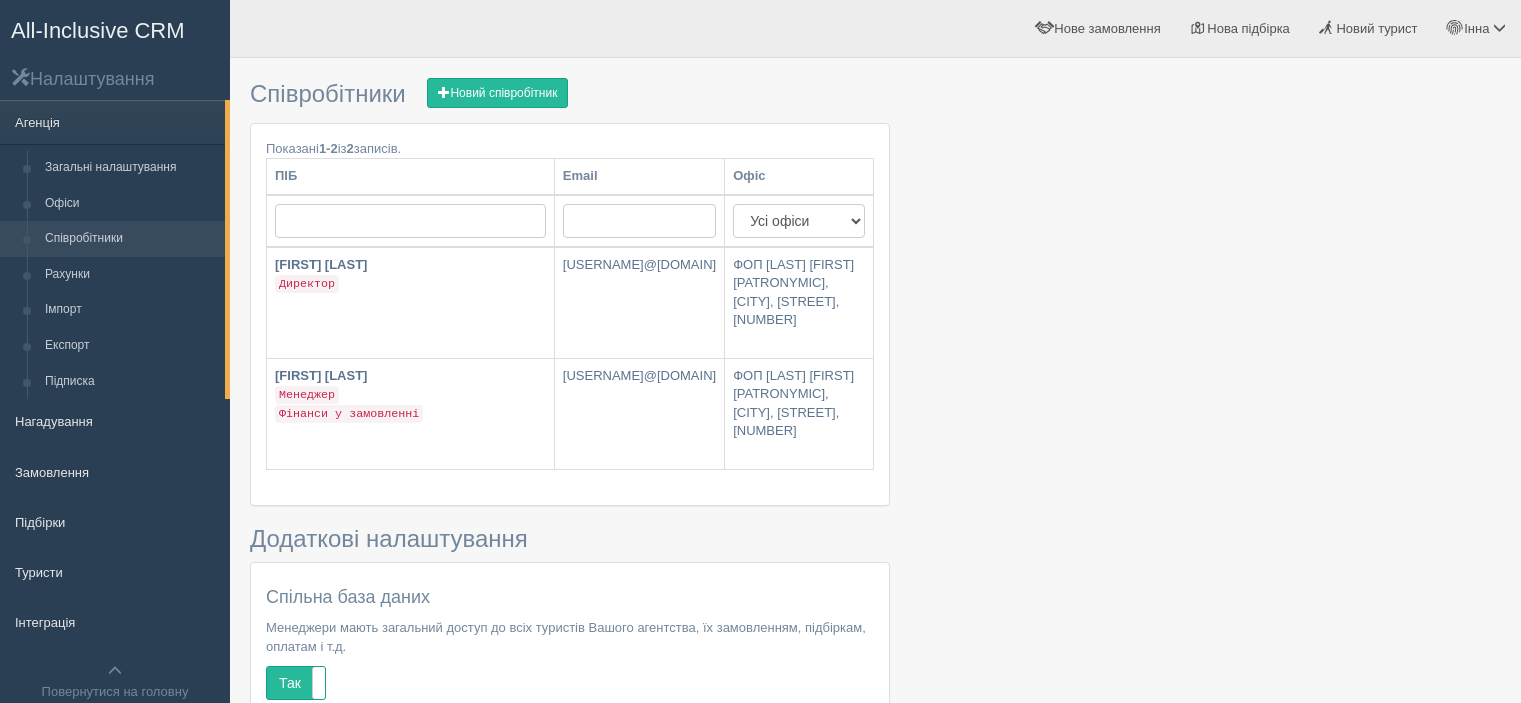 scroll, scrollTop: 0, scrollLeft: 0, axis: both 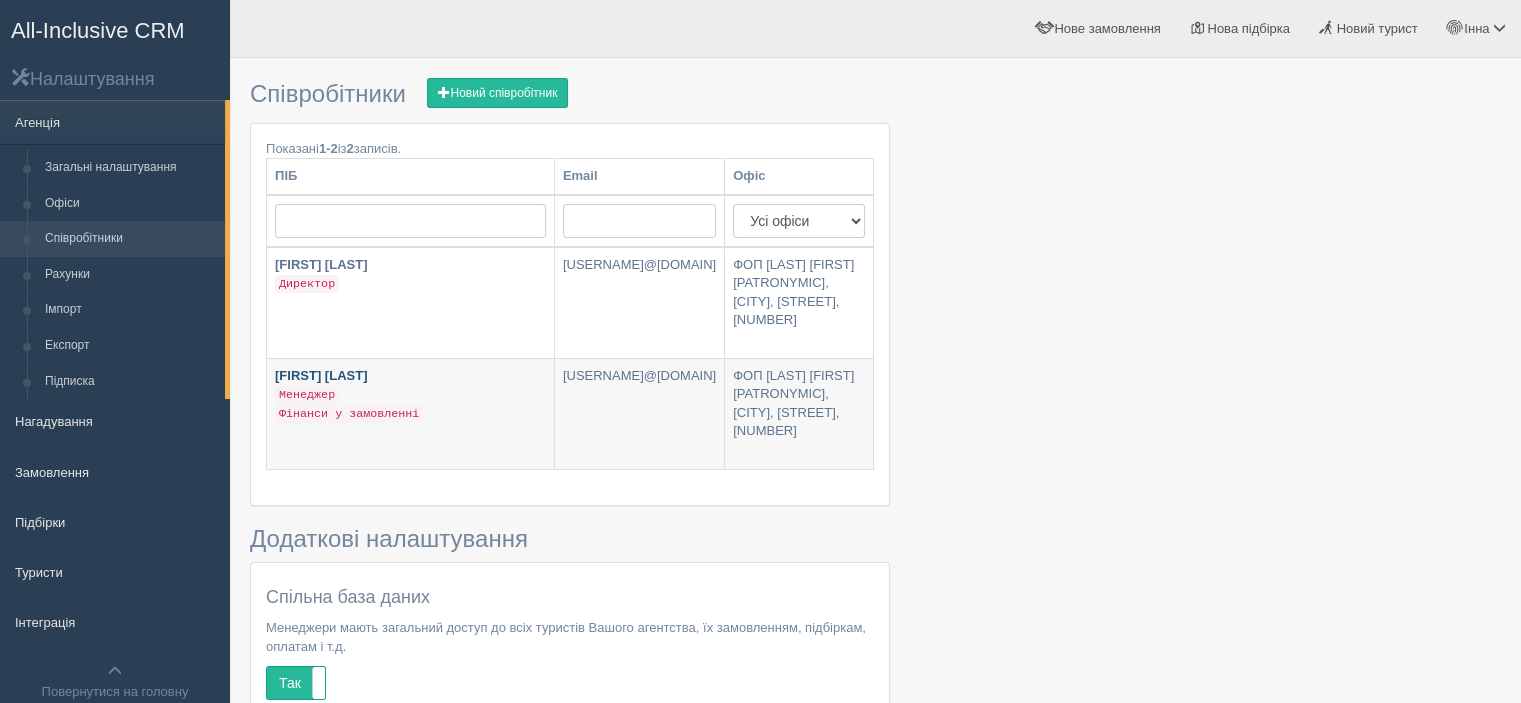 click on "[FIRST] [LAST]
Менеджер
Фінанси у замовленні" at bounding box center [410, 414] 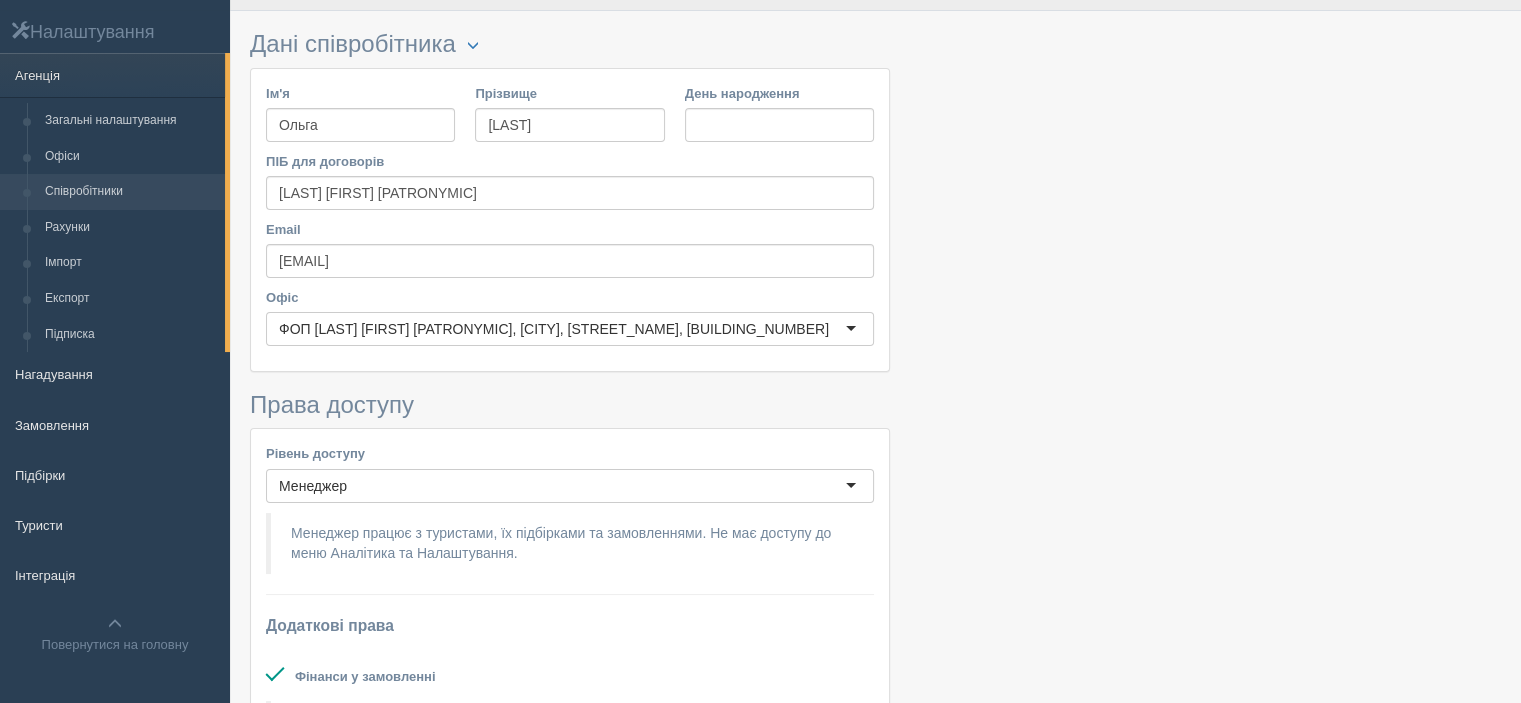 scroll, scrollTop: 0, scrollLeft: 0, axis: both 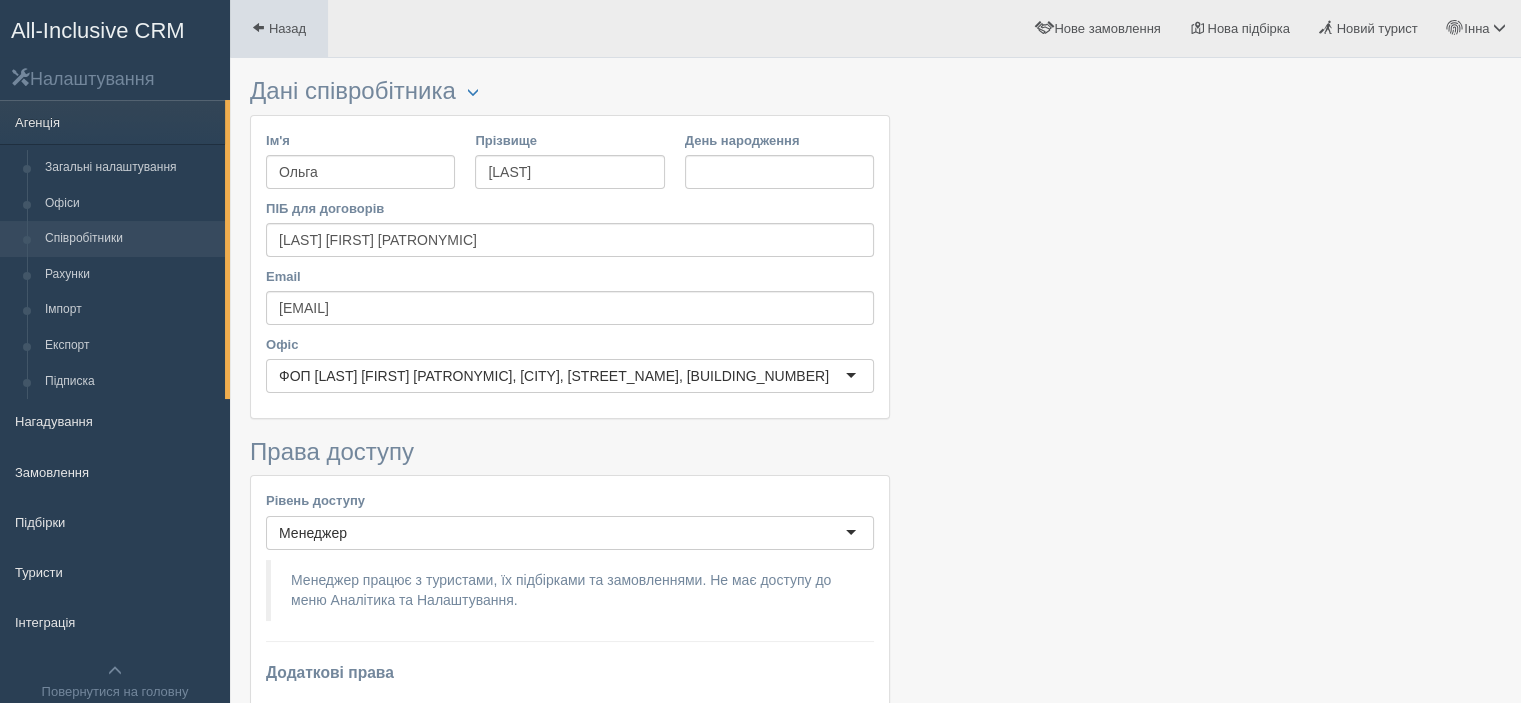click on "Назад" at bounding box center (279, 28) 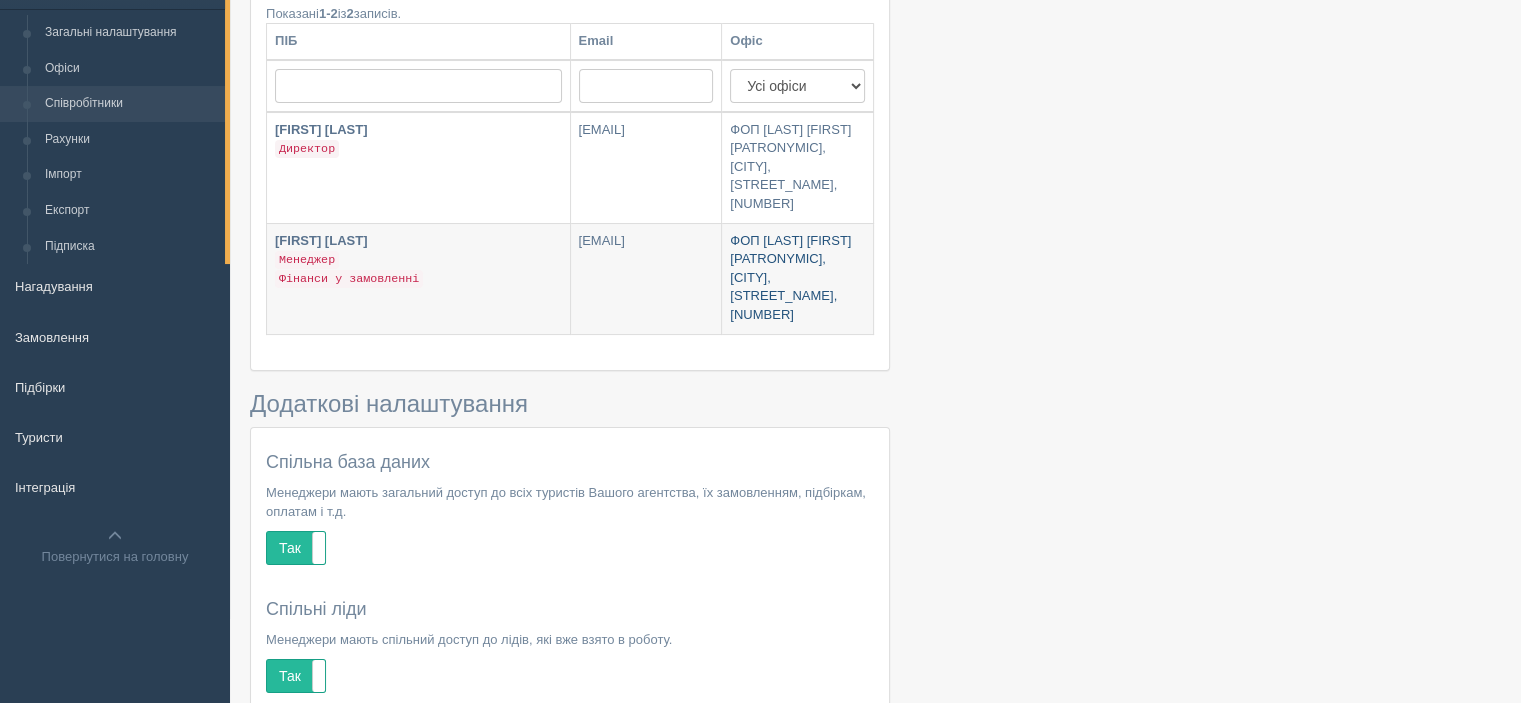 scroll, scrollTop: 114, scrollLeft: 0, axis: vertical 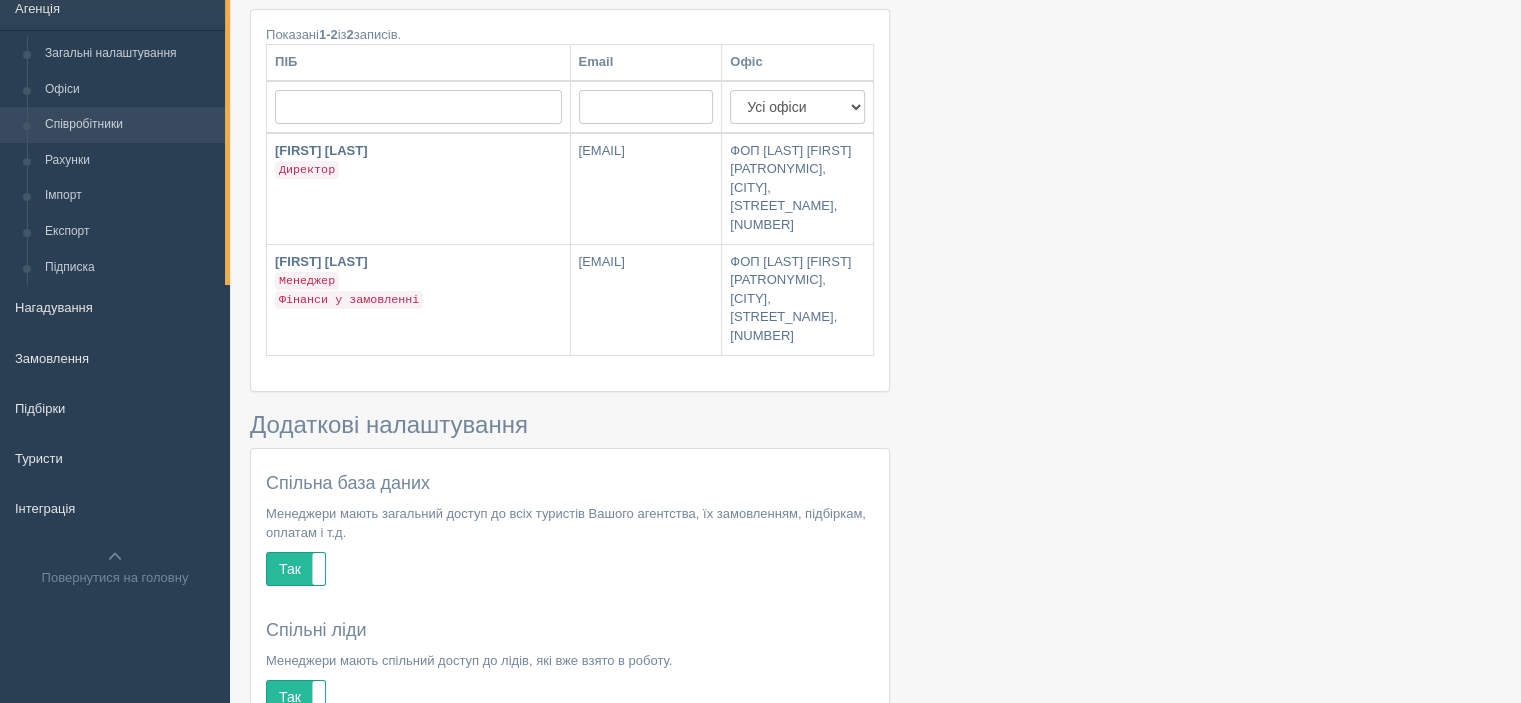 drag, startPoint x: 808, startPoint y: 311, endPoint x: 942, endPoint y: 272, distance: 139.56003 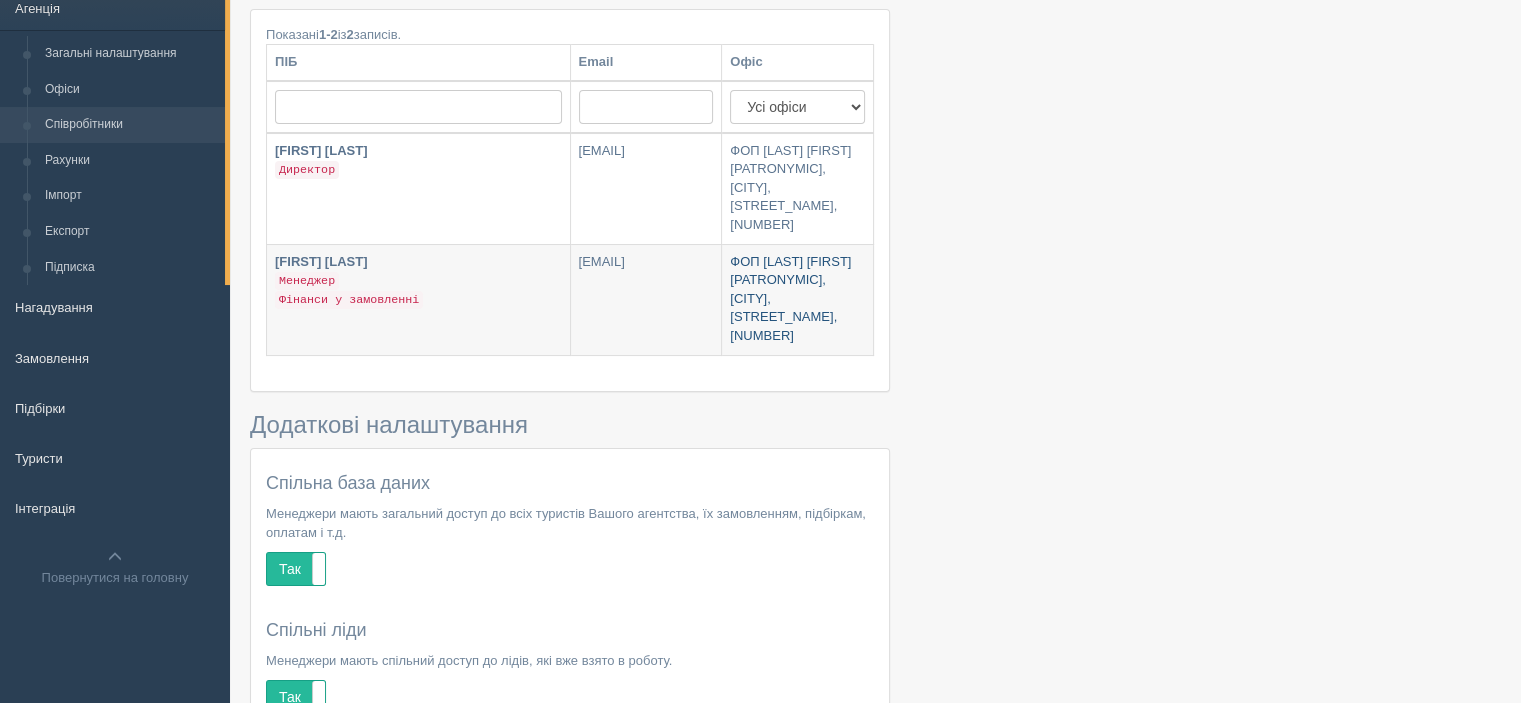 click on "ФОП [LAST] [FIRST] [PATRONYMIC], [CITY], [STREET_NAME], [BUILDING_NUMBER]" at bounding box center [797, 300] 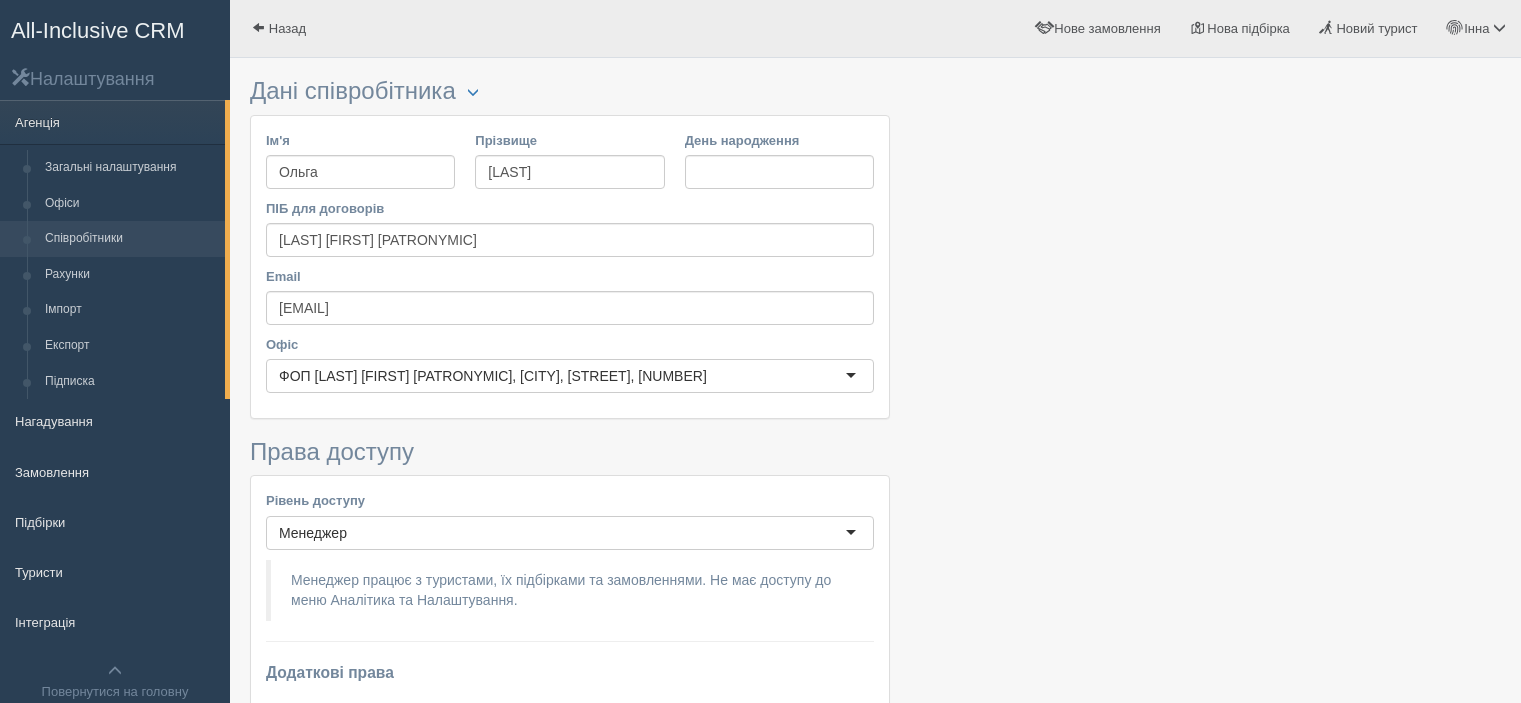 scroll, scrollTop: 0, scrollLeft: 0, axis: both 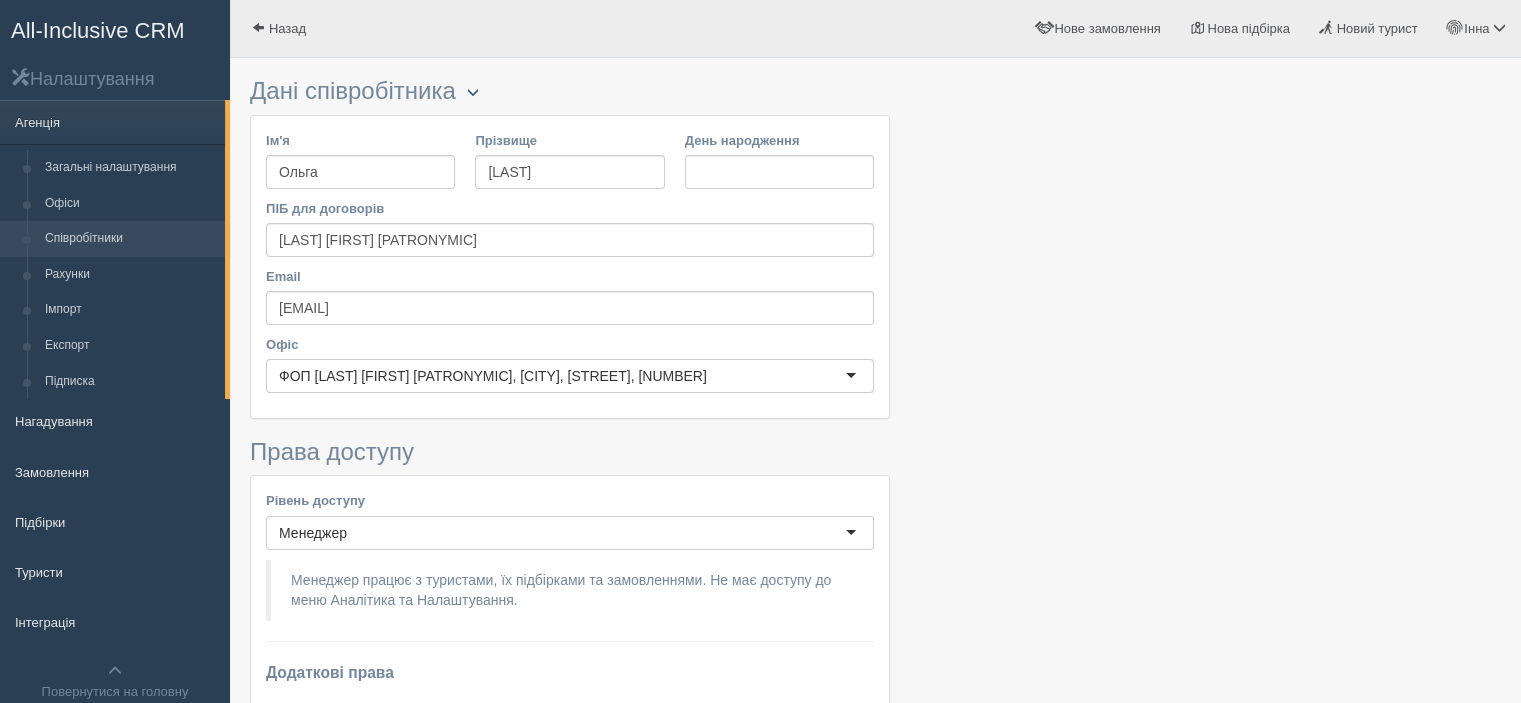 click at bounding box center [473, 92] 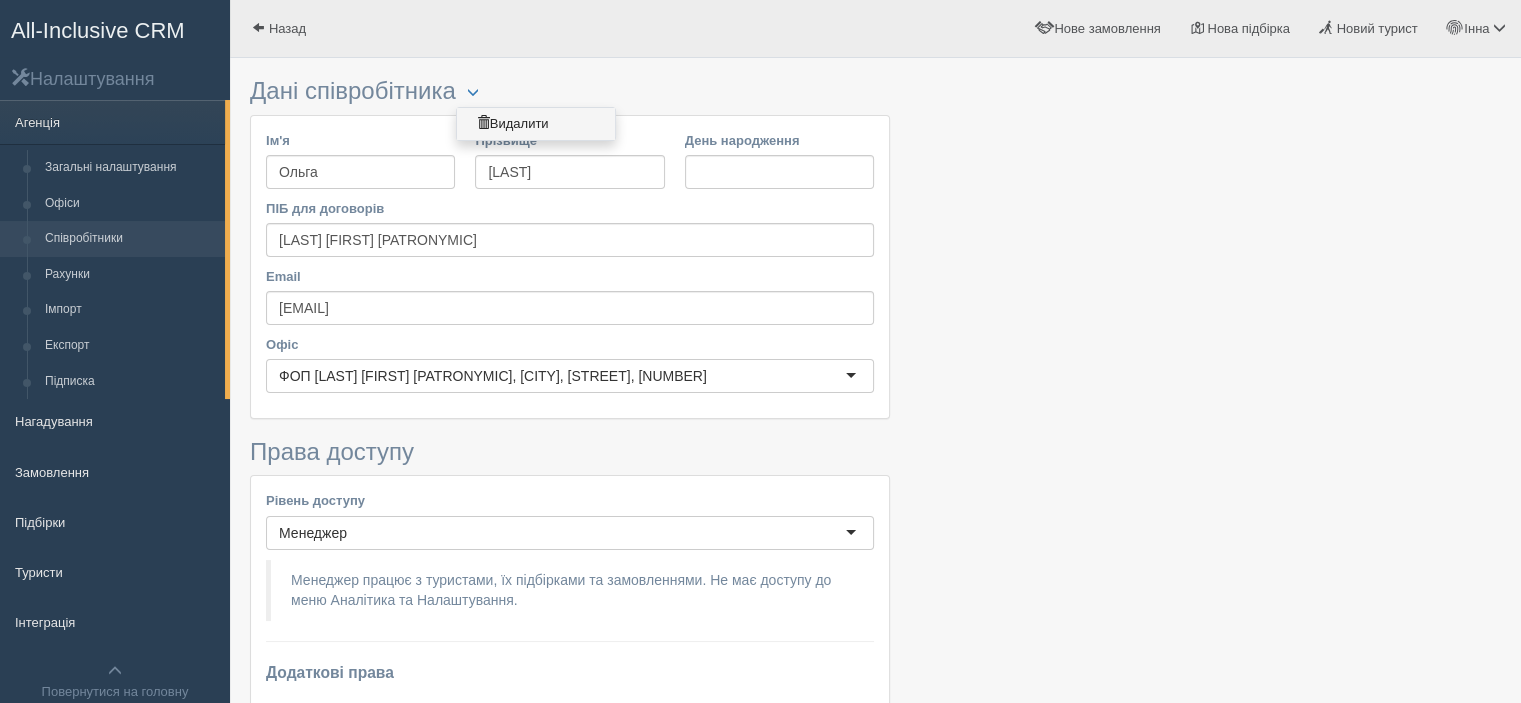 click on "Видалити" at bounding box center (536, 124) 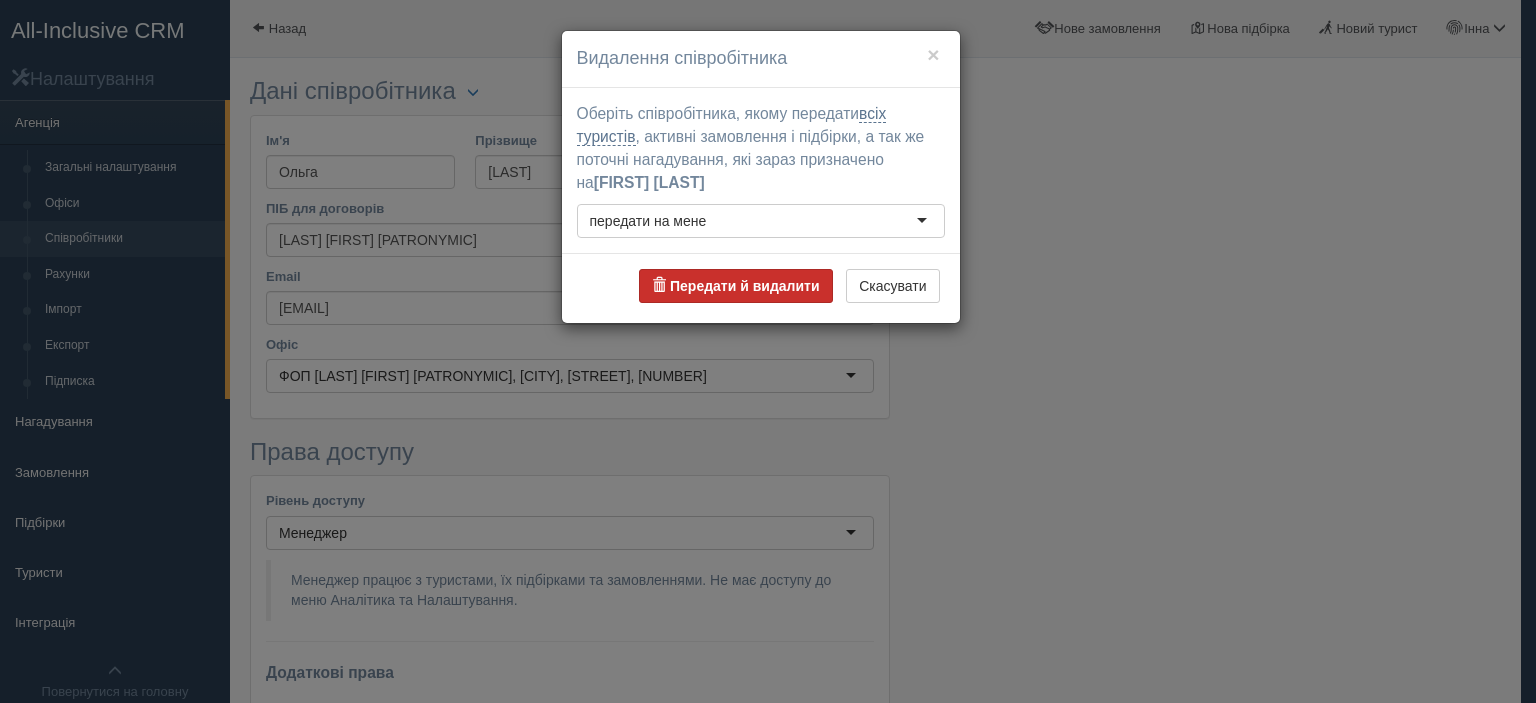 click on "Передати й видалити" at bounding box center [745, 286] 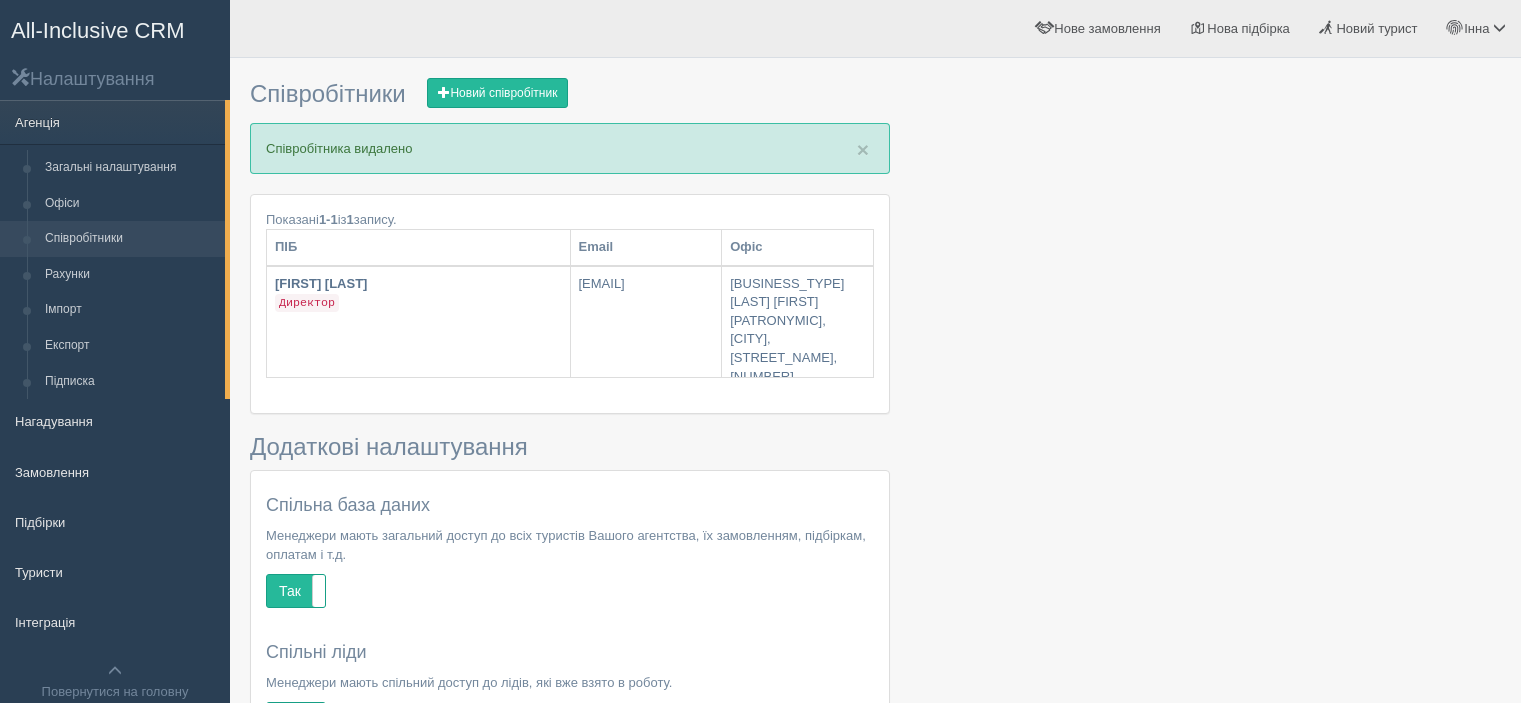 scroll, scrollTop: 0, scrollLeft: 0, axis: both 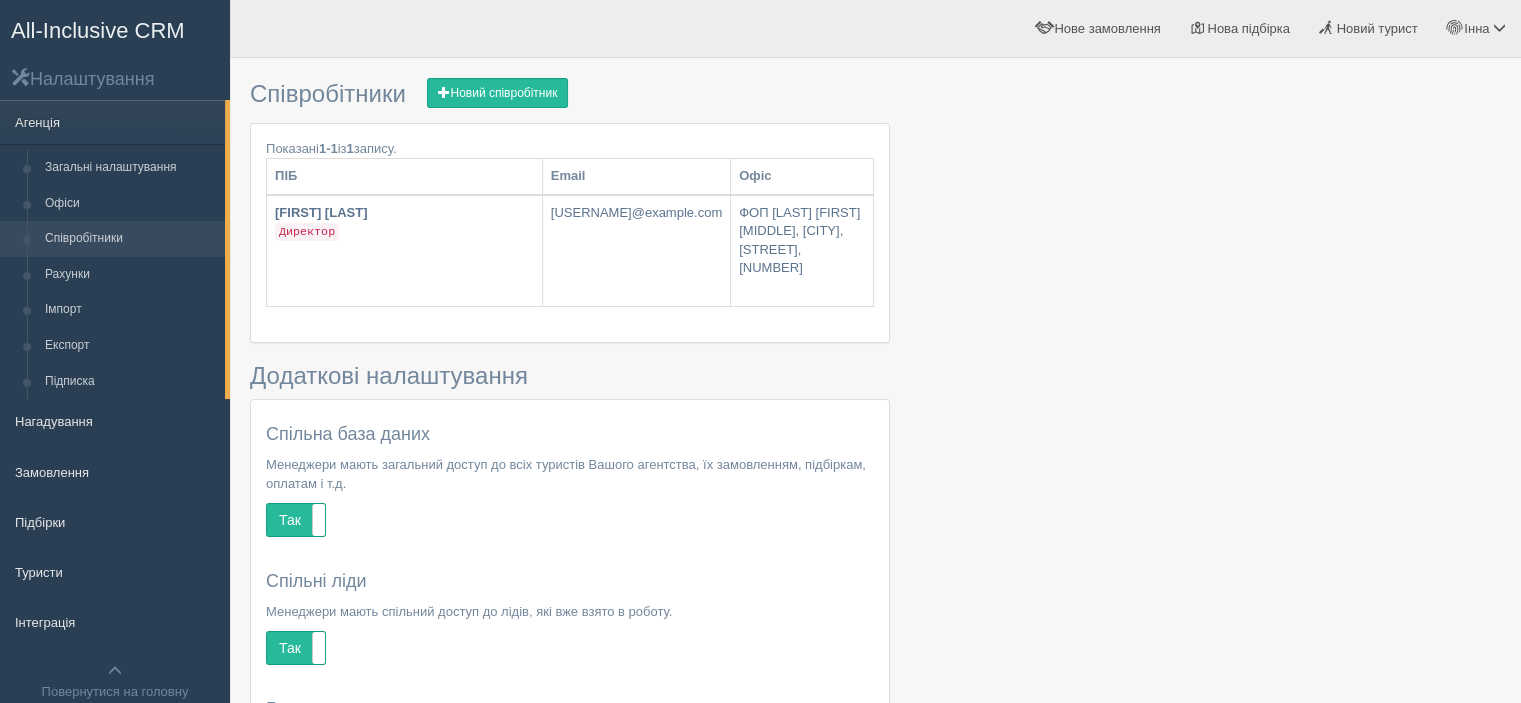 click on "All-Inclusive CRM" at bounding box center [98, 30] 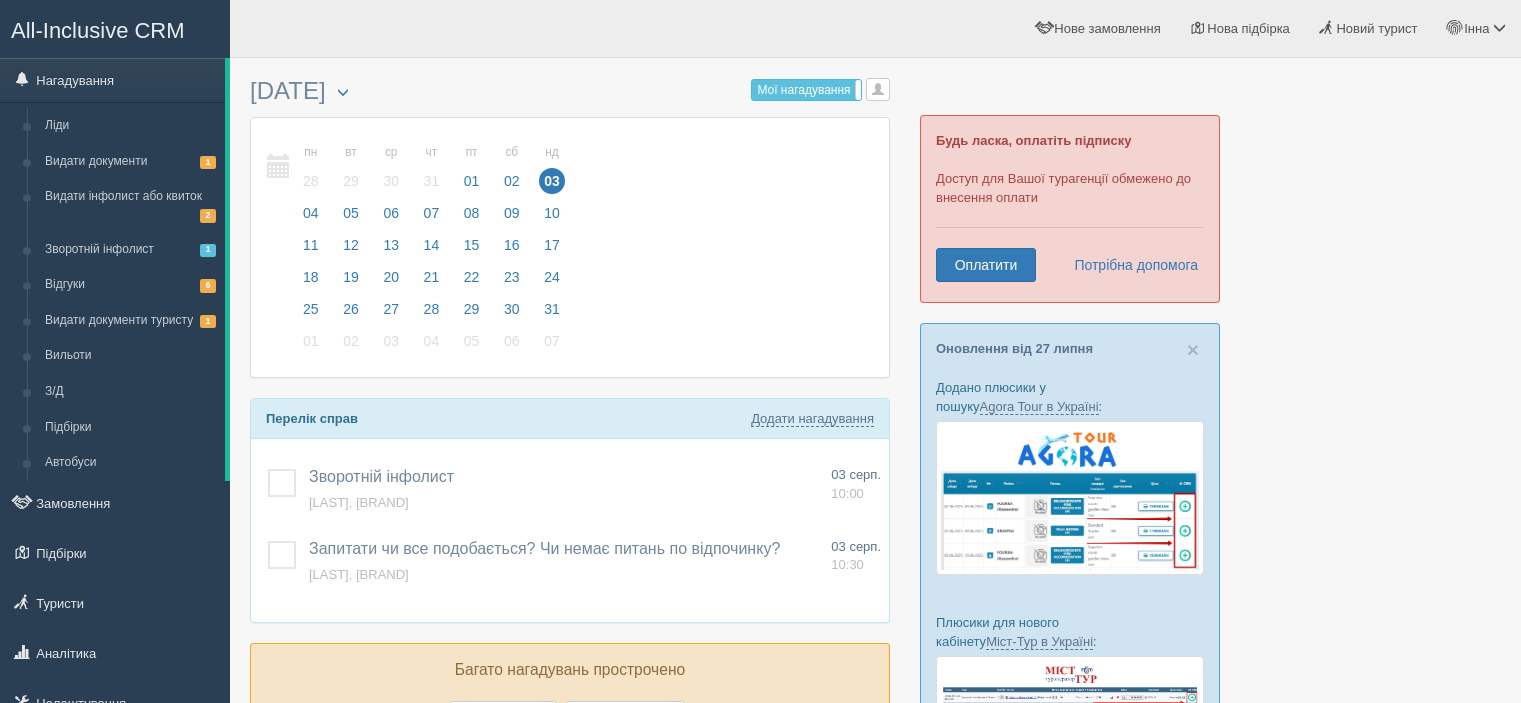 scroll, scrollTop: 0, scrollLeft: 0, axis: both 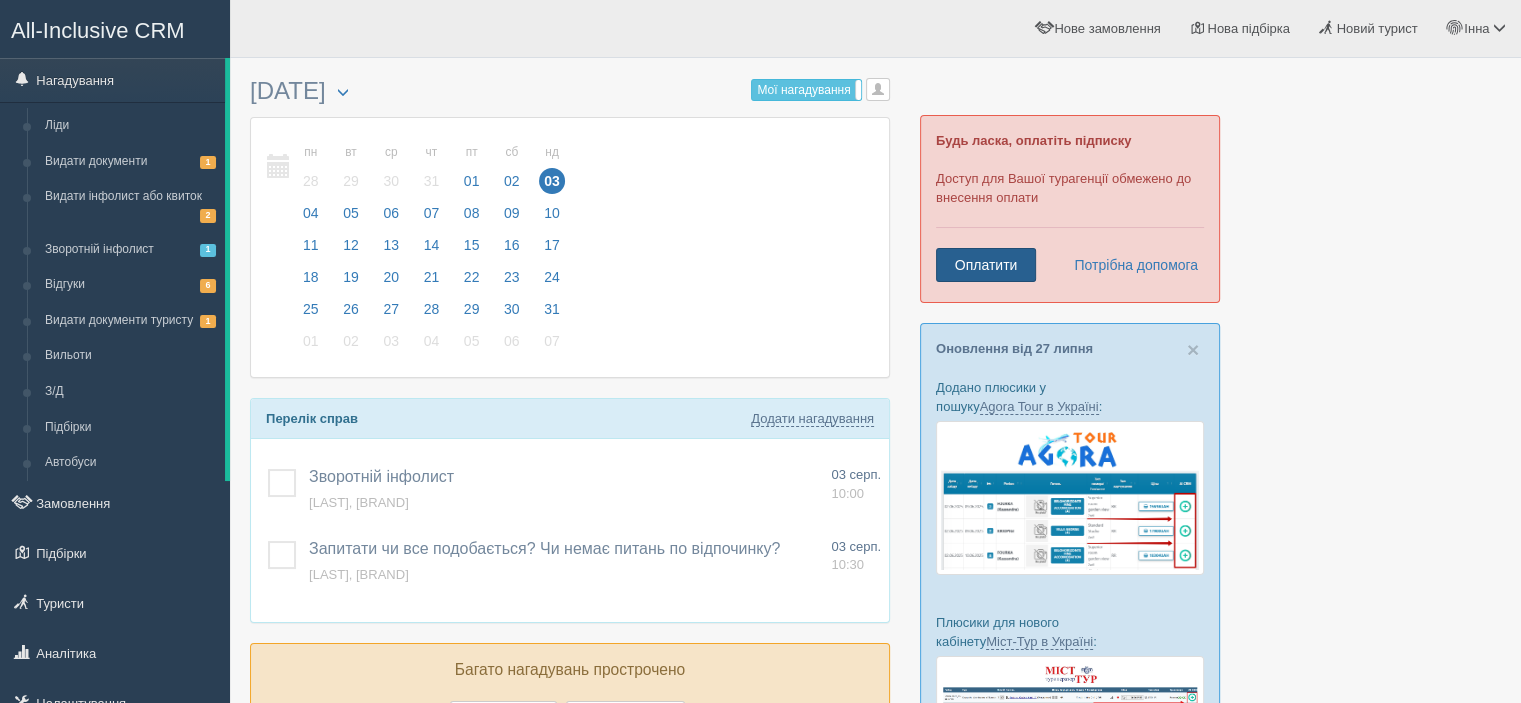 click on "Оплатити" at bounding box center (986, 265) 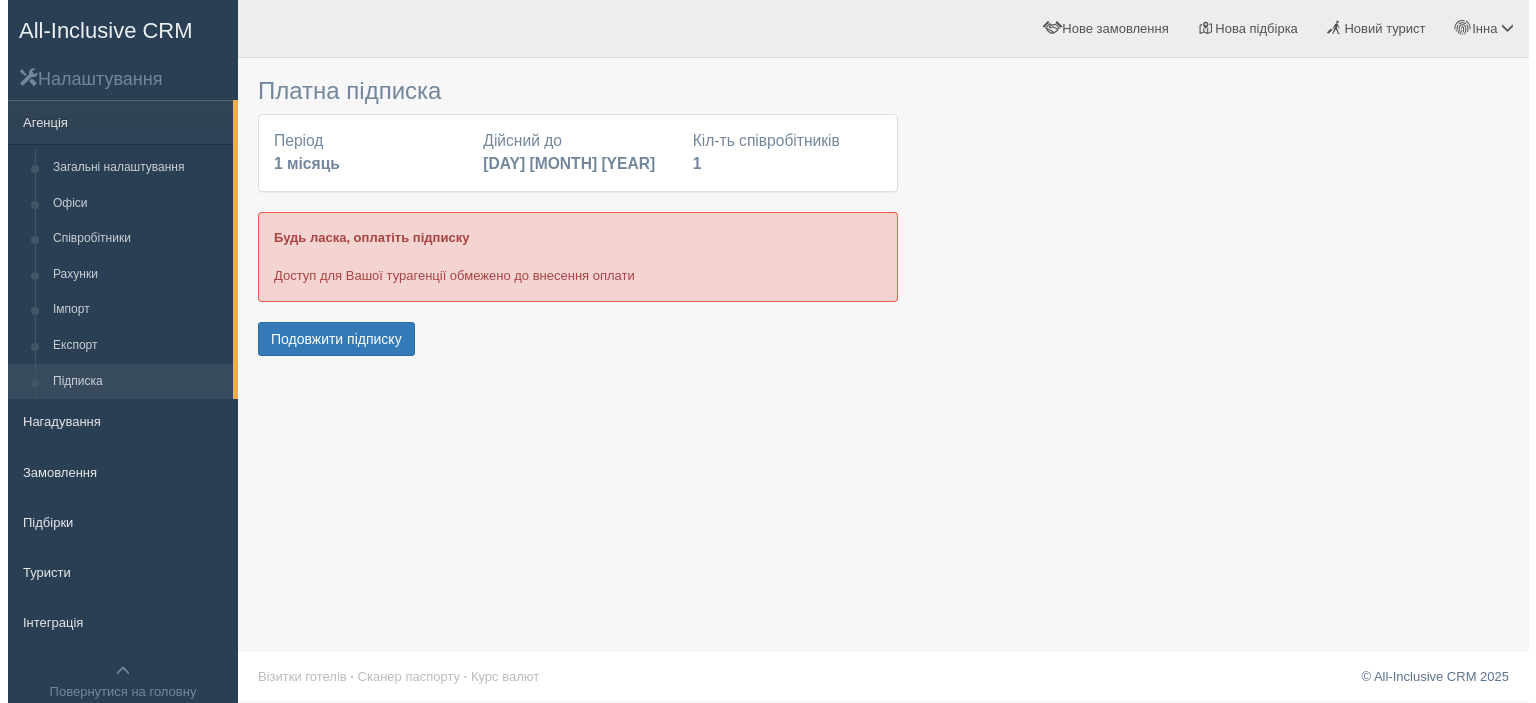 scroll, scrollTop: 0, scrollLeft: 0, axis: both 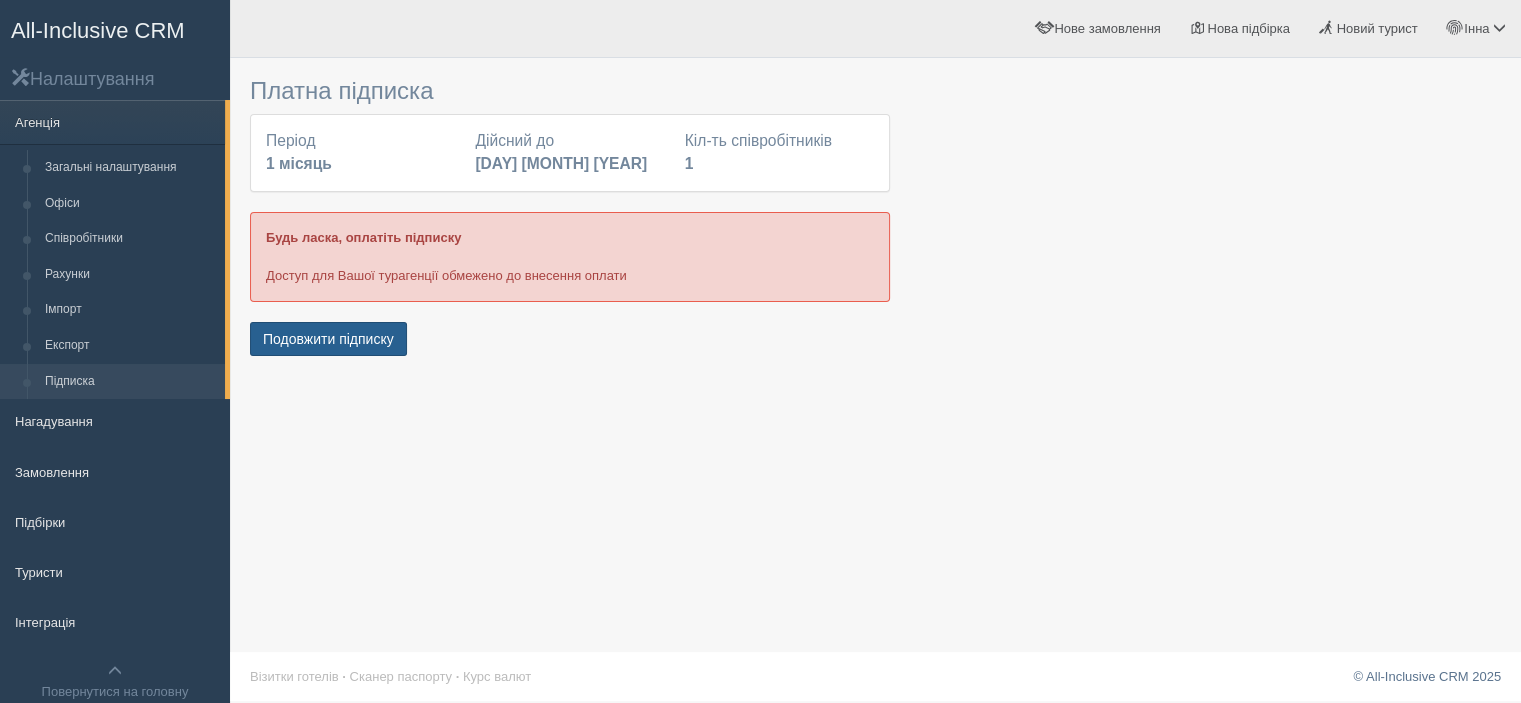 click on "Подовжити підписку" at bounding box center (328, 339) 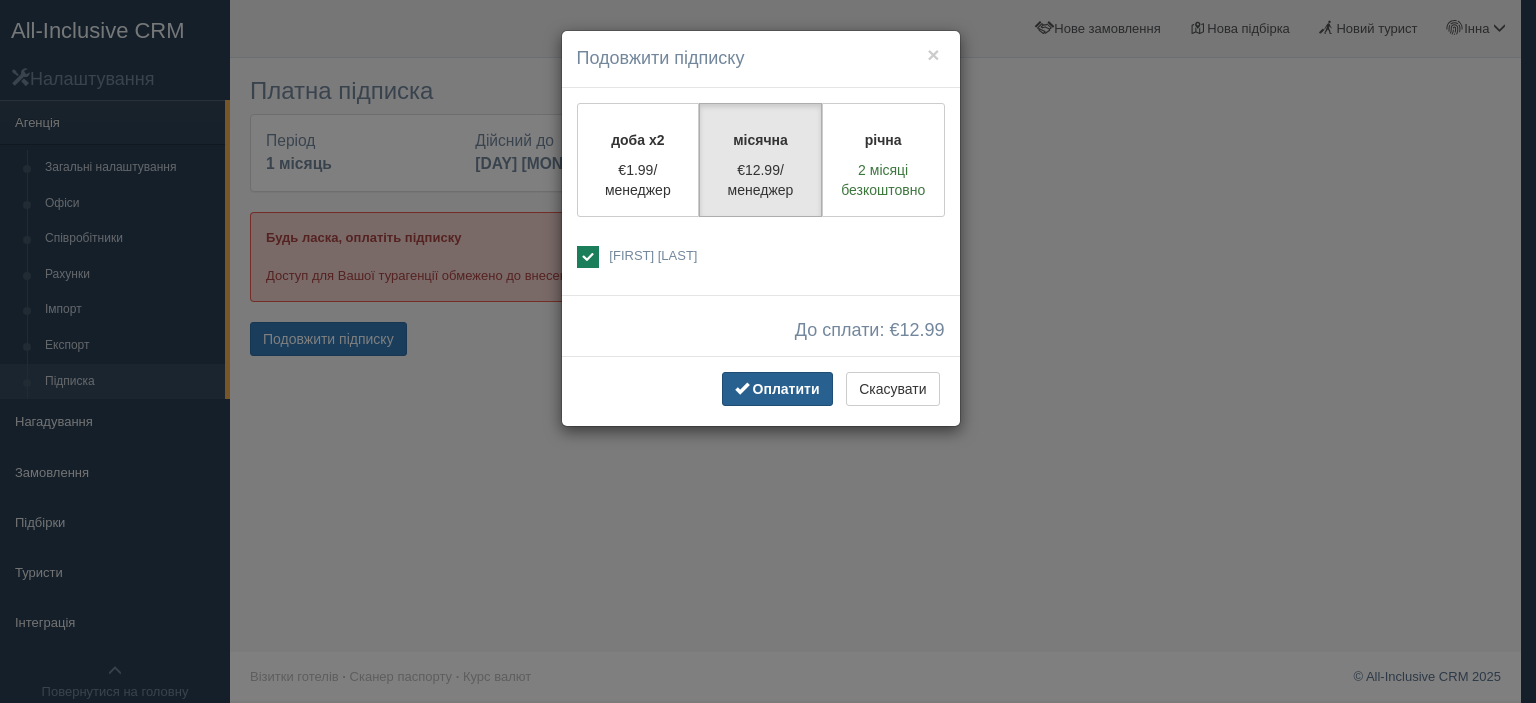 click at bounding box center [742, 388] 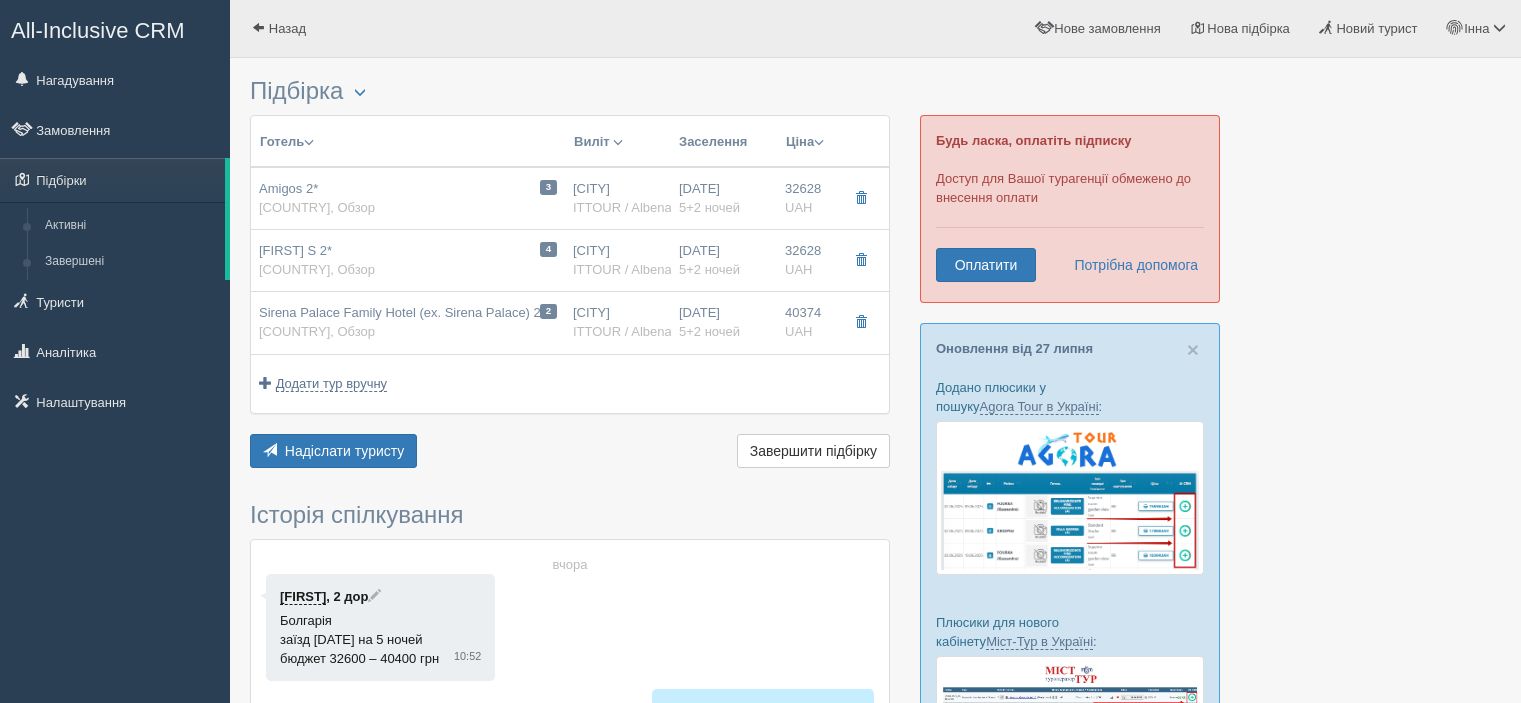 scroll, scrollTop: 0, scrollLeft: 0, axis: both 